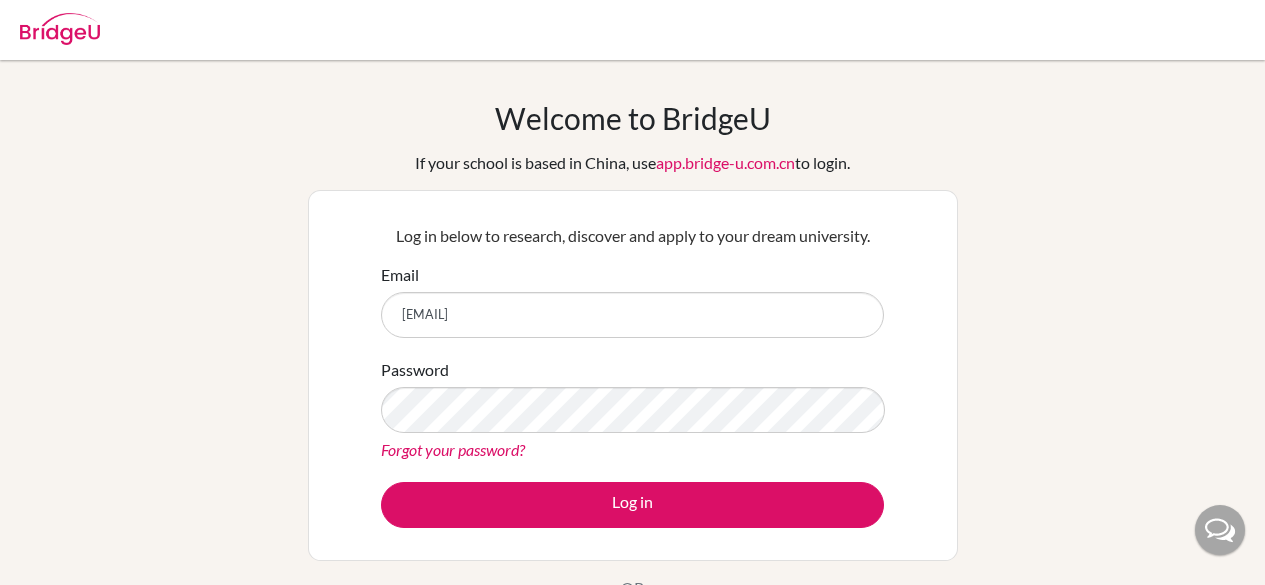 scroll, scrollTop: 0, scrollLeft: 0, axis: both 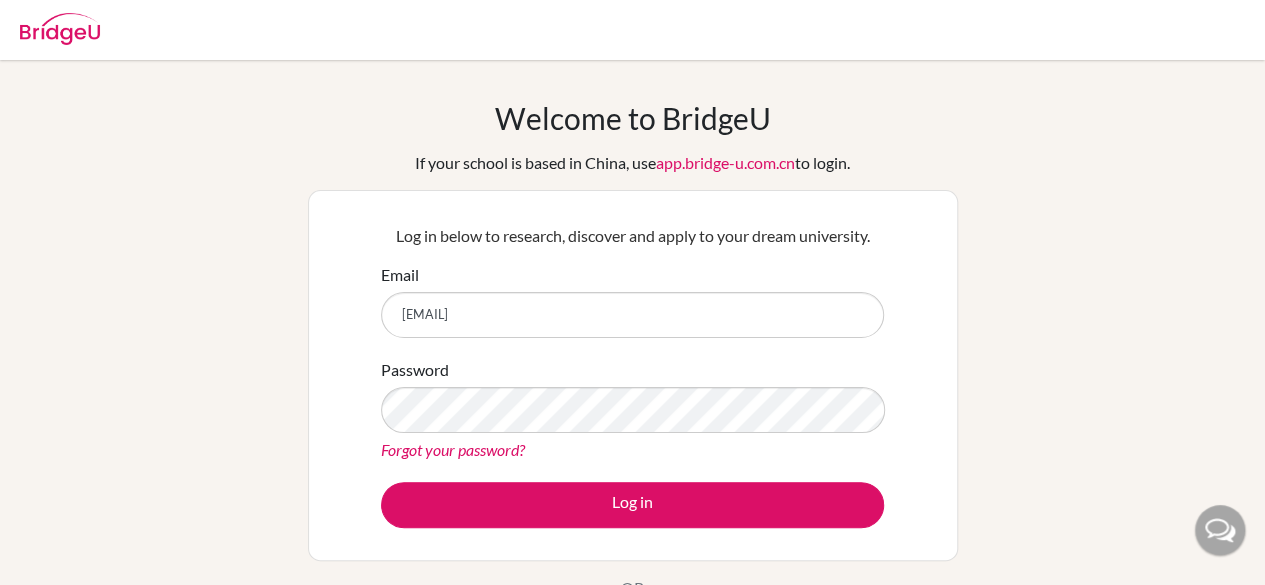 type on "sni@example.com" 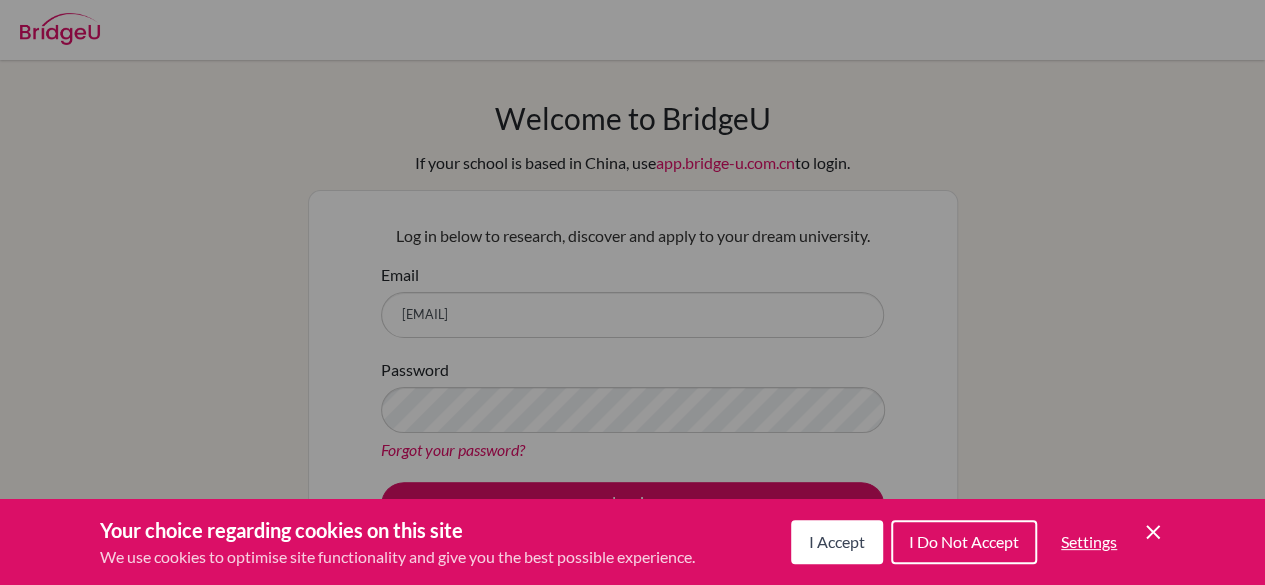 type 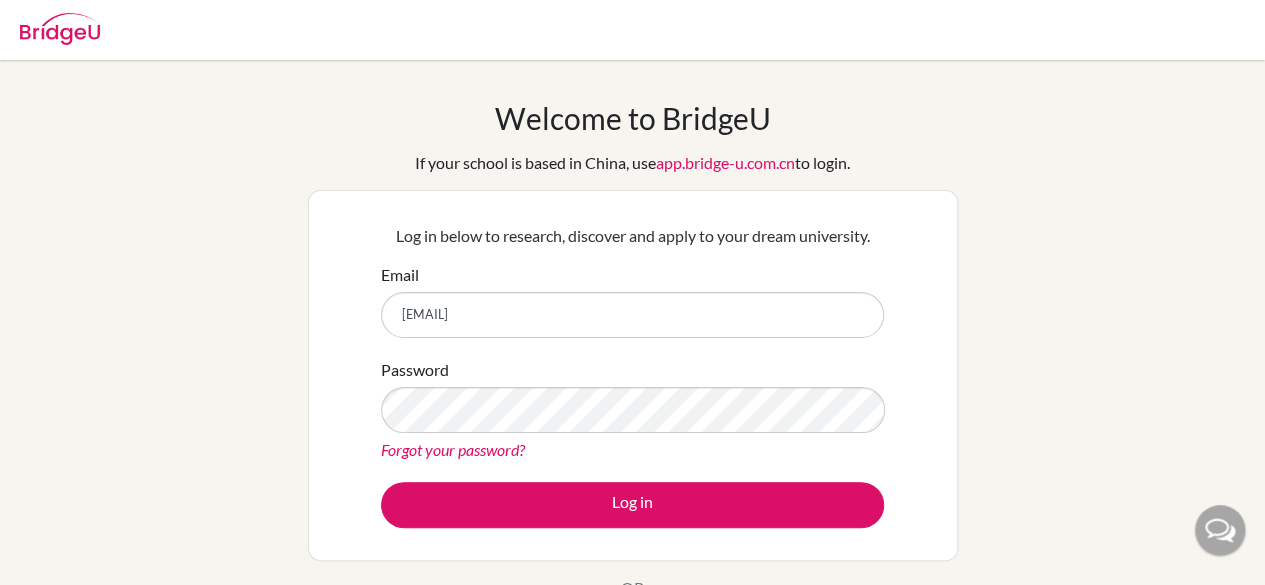click on "Log in below to research, discover and apply to your dream university.
Email
snis0646@snis.edu.in
Password
Forgot your password?
Log in" at bounding box center [633, 375] 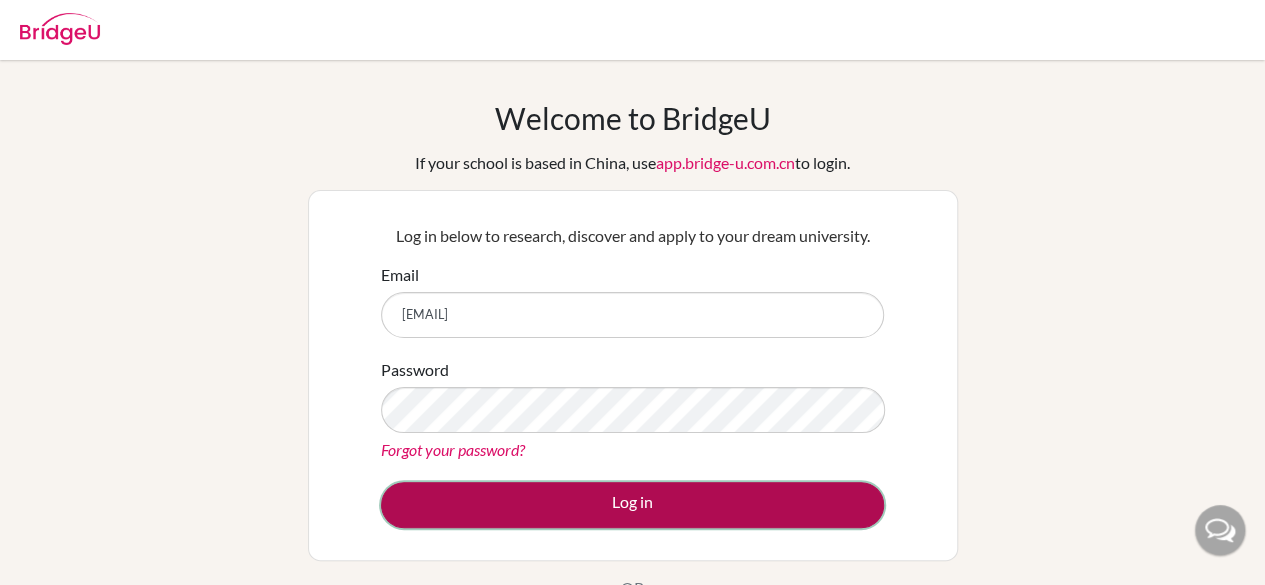 click on "Log in" at bounding box center [632, 505] 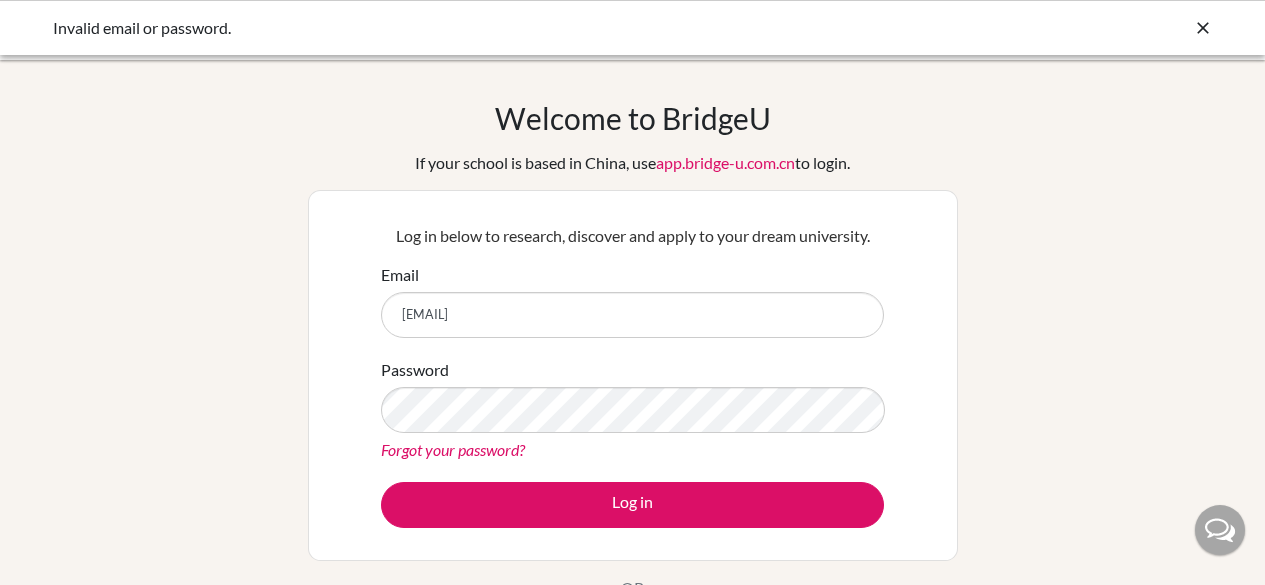 scroll, scrollTop: 0, scrollLeft: 0, axis: both 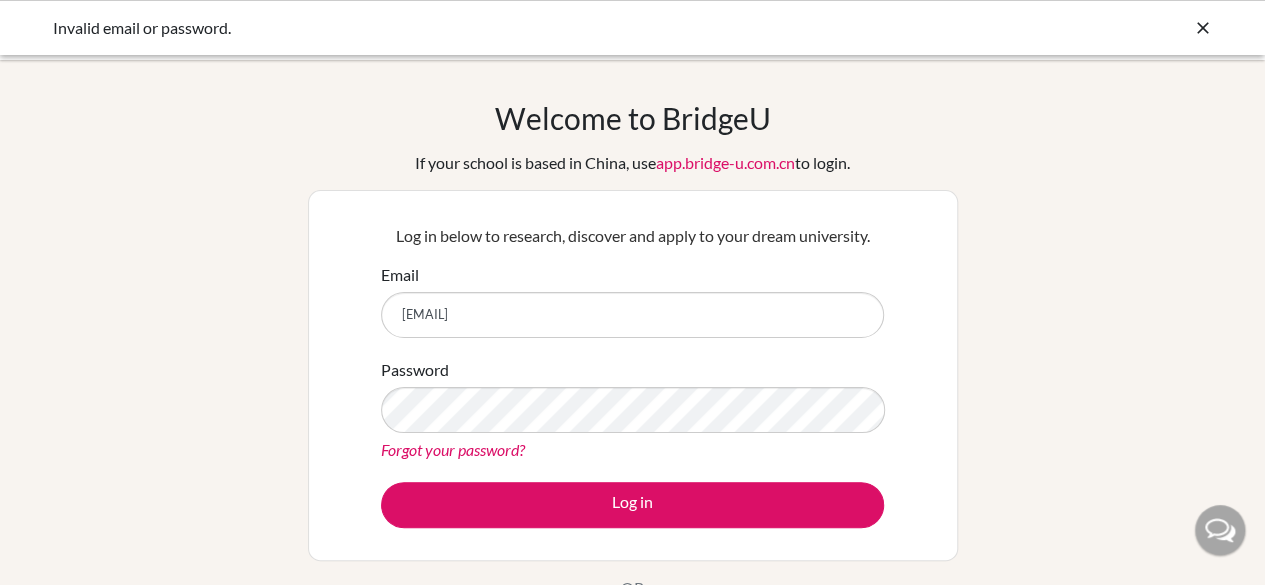 click on "Forgot your password?" at bounding box center [453, 449] 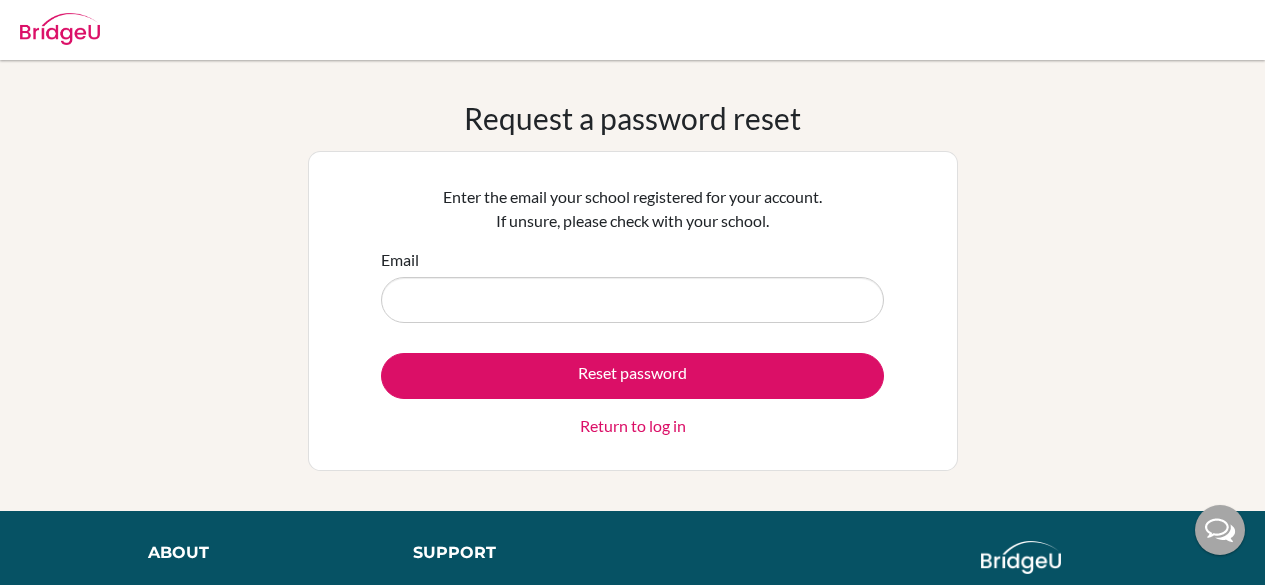 scroll, scrollTop: 0, scrollLeft: 0, axis: both 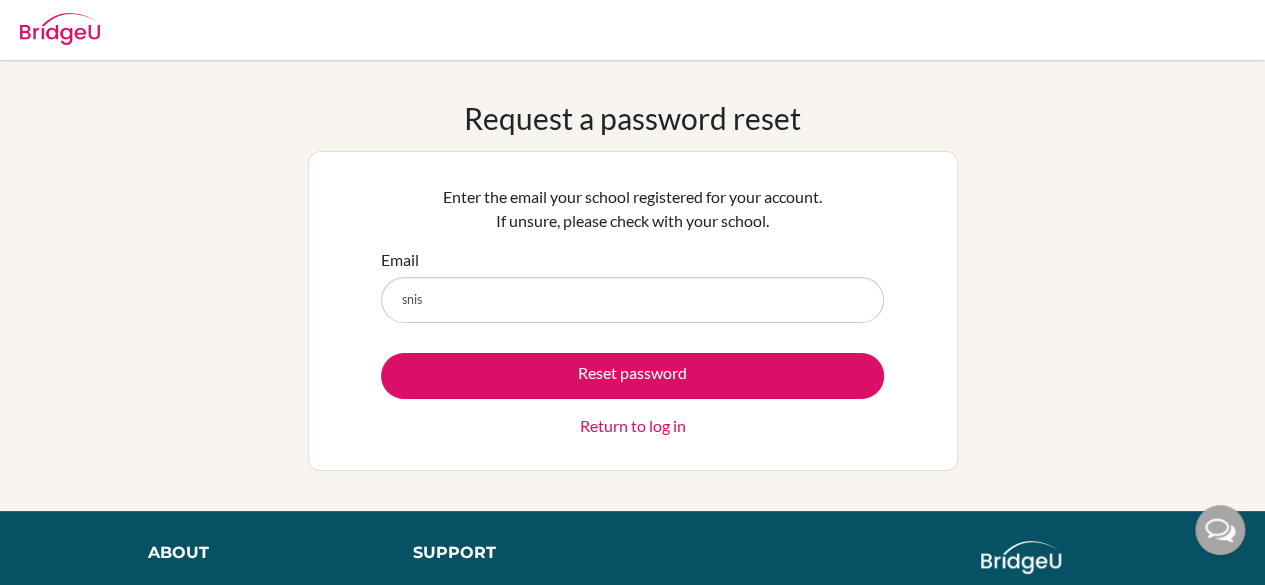 type on "[USERNAME]@[DOMAIN]" 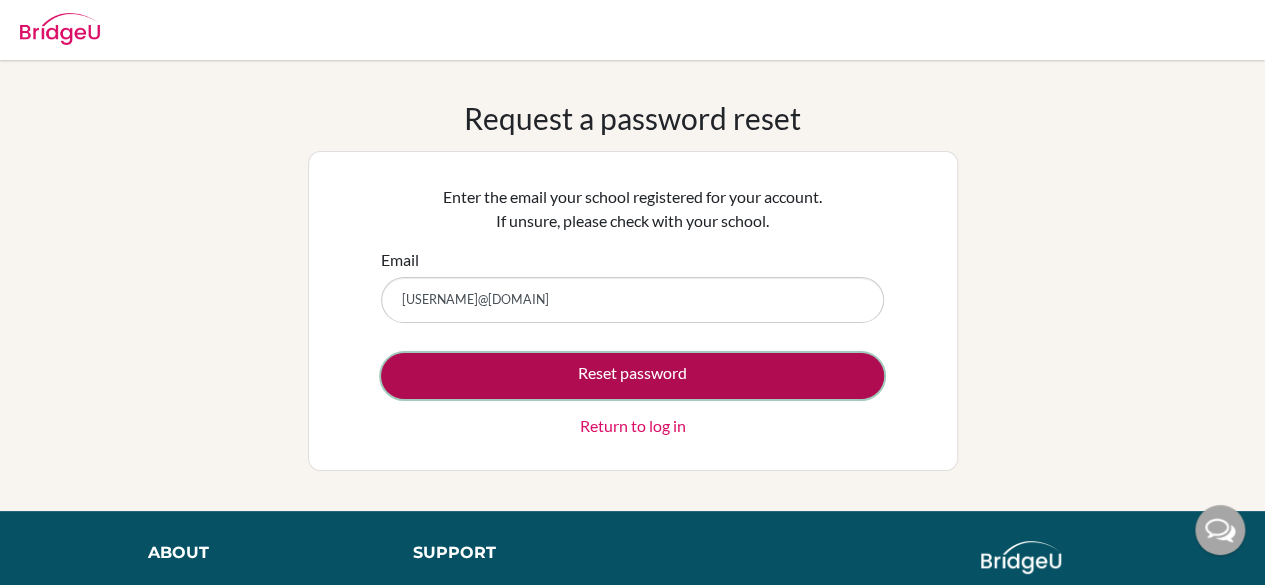 click on "Reset password" at bounding box center (632, 376) 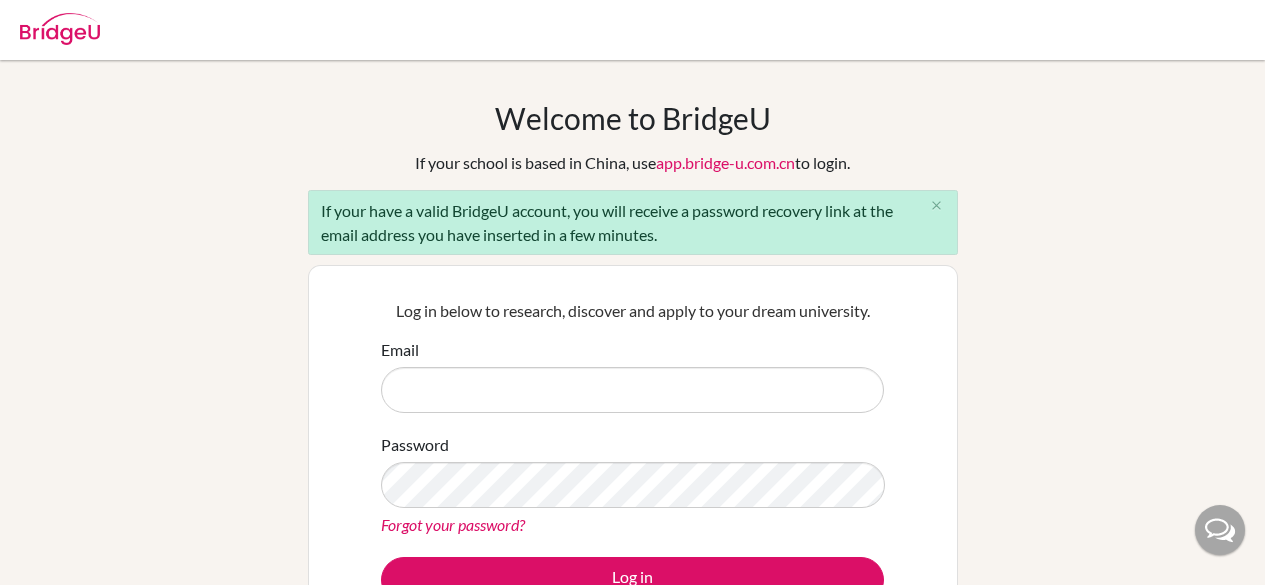 scroll, scrollTop: 0, scrollLeft: 0, axis: both 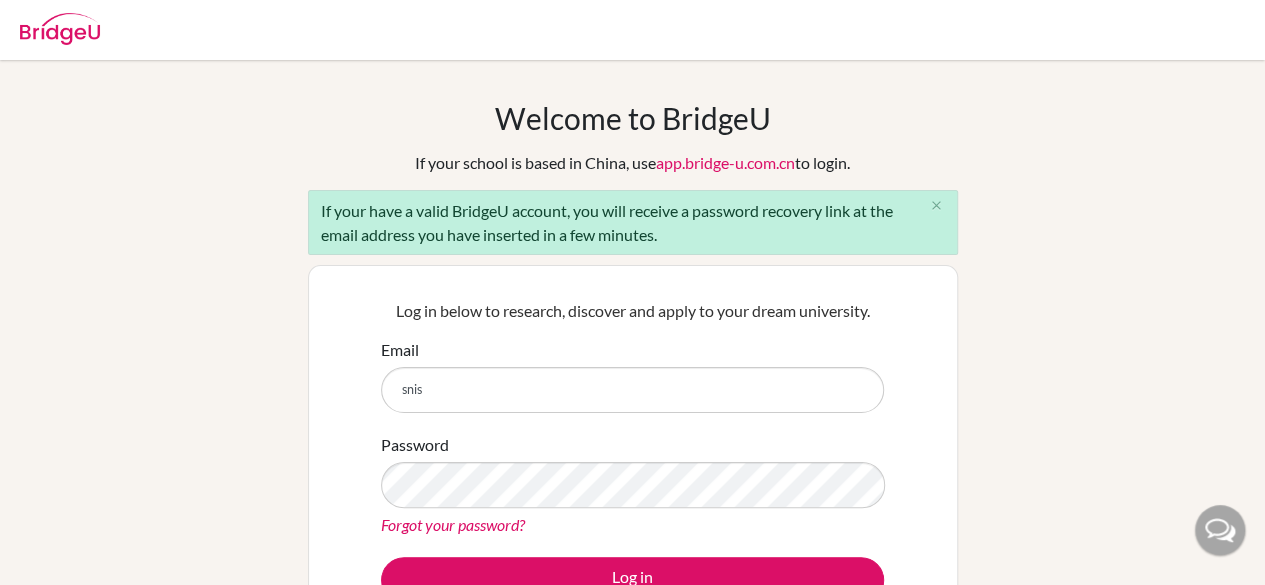 type on "[USERNAME]@[DOMAIN]" 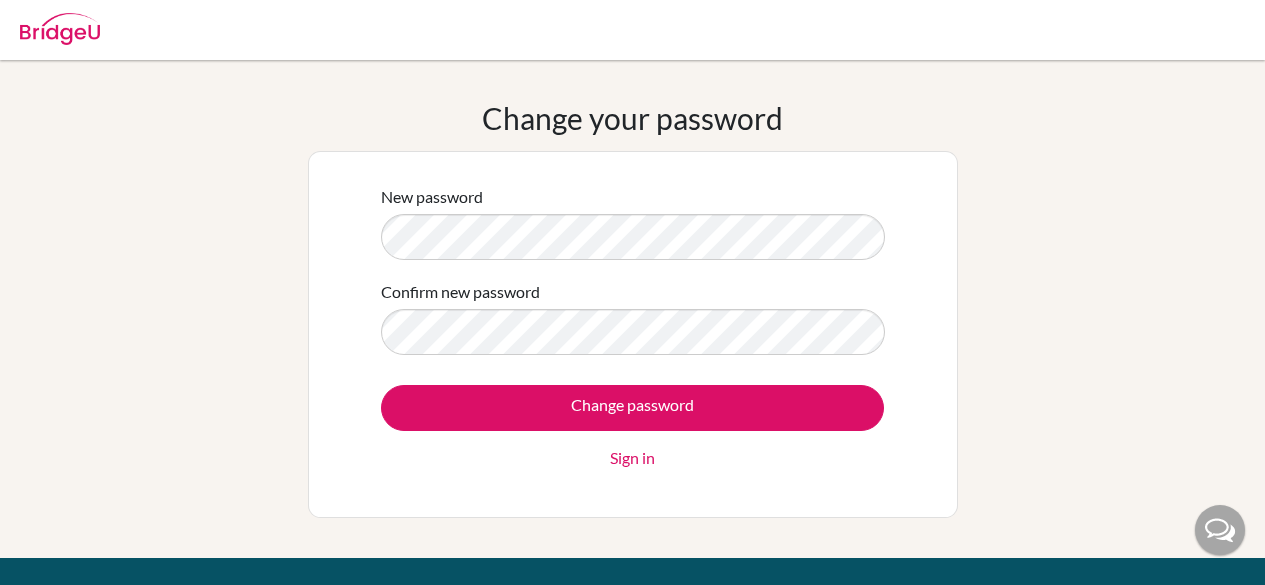 scroll, scrollTop: 0, scrollLeft: 0, axis: both 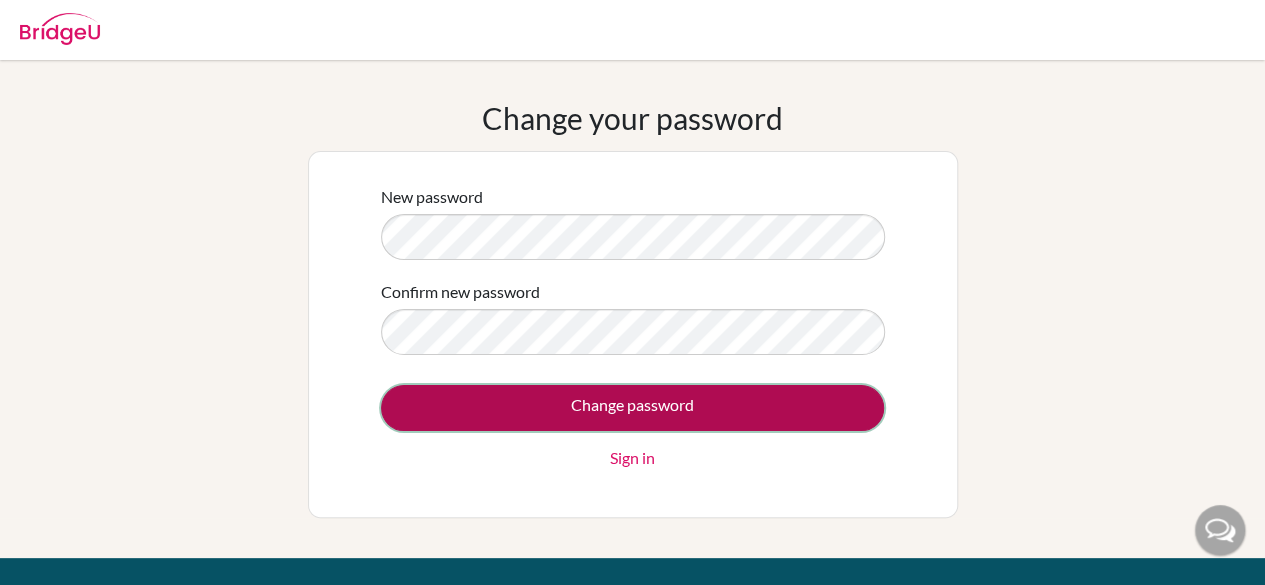 click on "Change password" at bounding box center [632, 408] 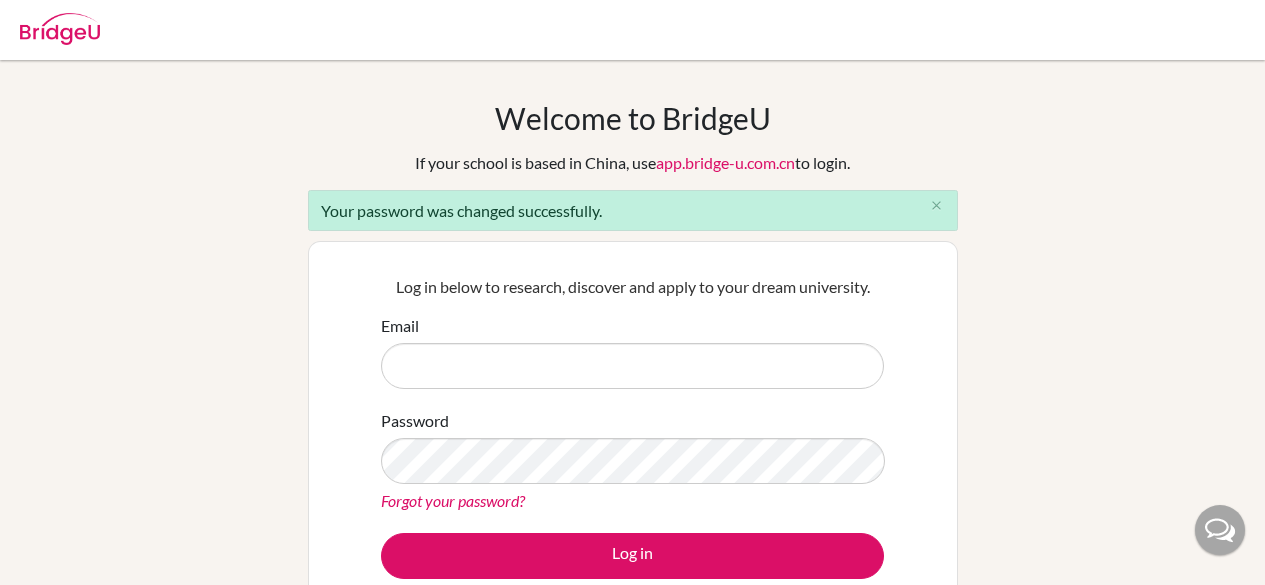 scroll, scrollTop: 0, scrollLeft: 0, axis: both 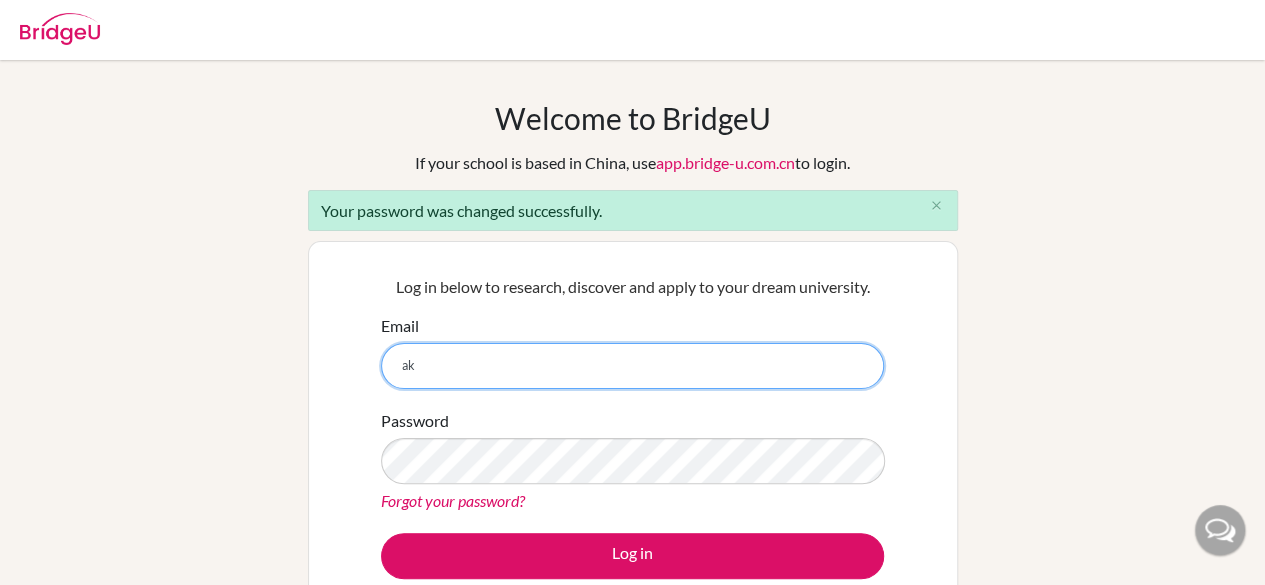 type on "a" 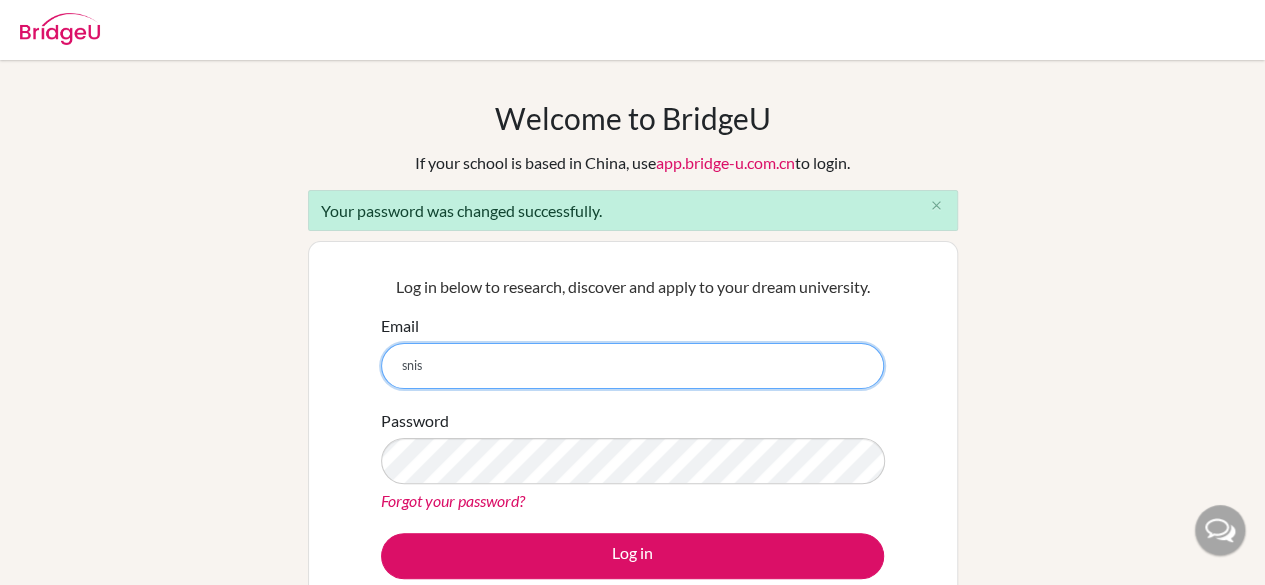 type on "[EMAIL]" 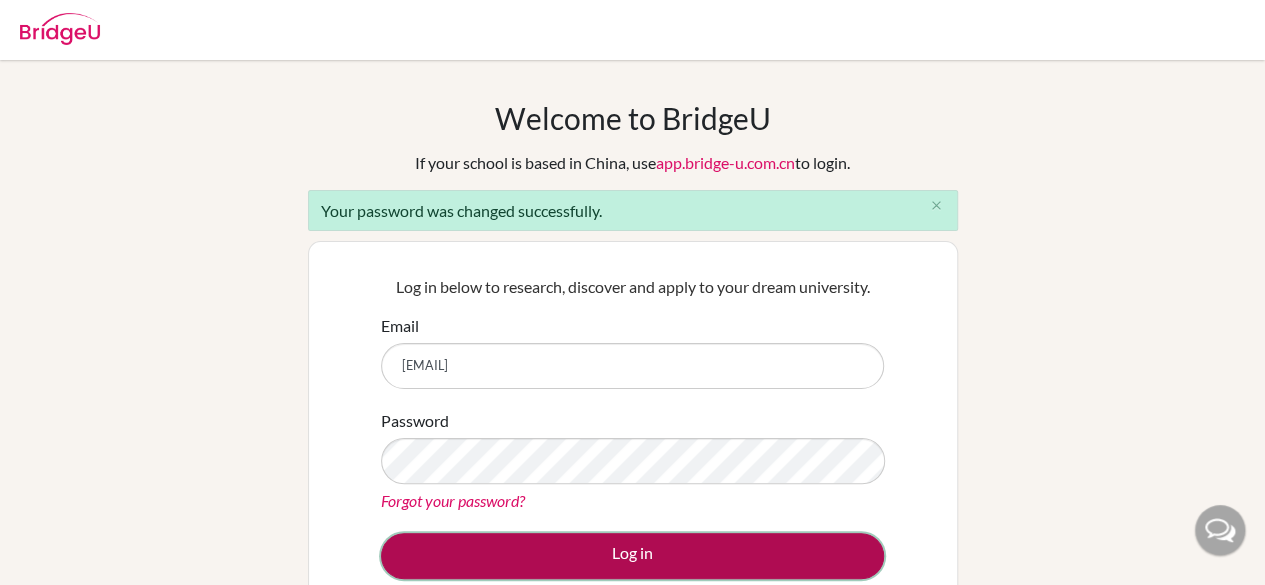 click on "Log in" at bounding box center [632, 556] 